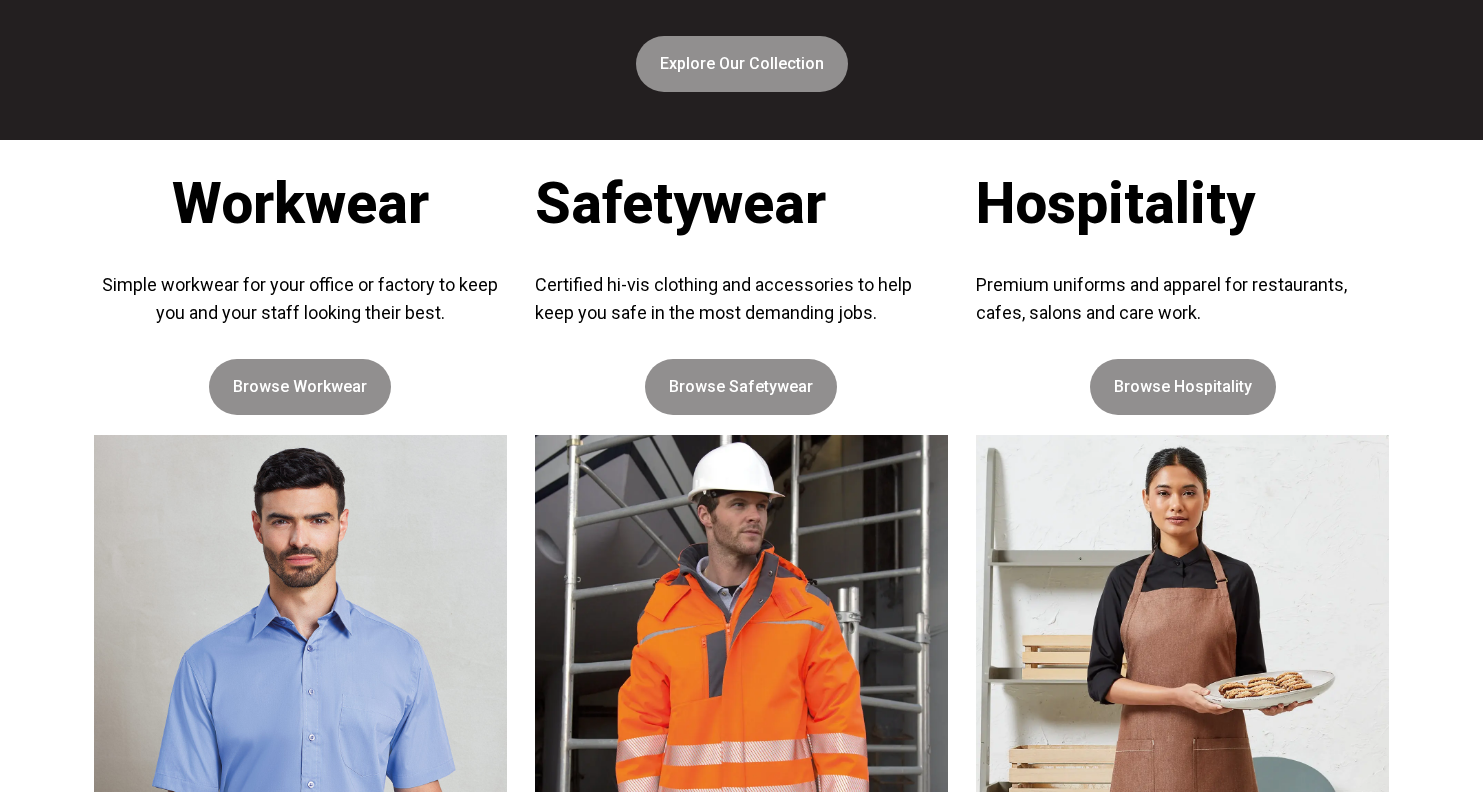 scroll, scrollTop: 0, scrollLeft: 0, axis: both 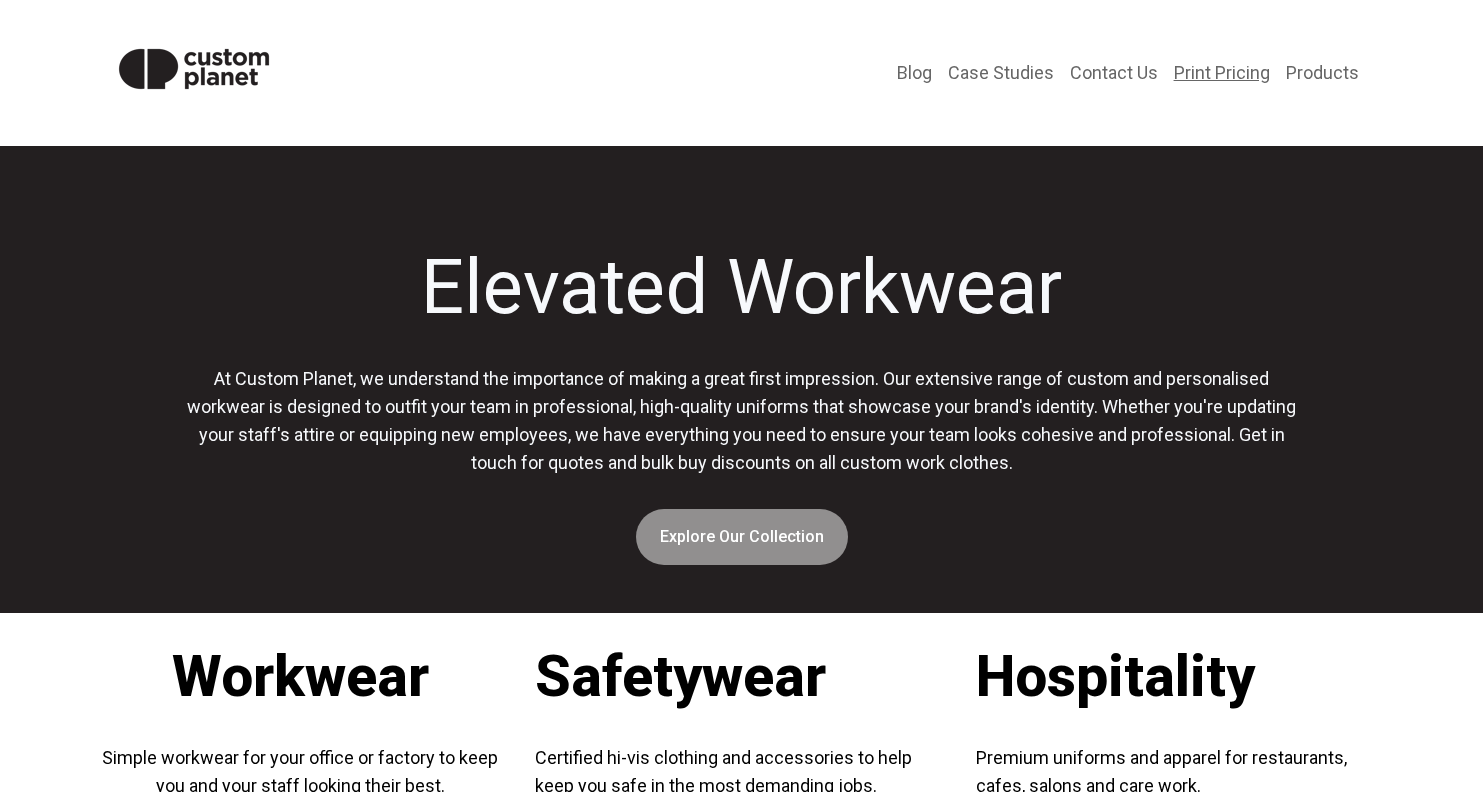 click on "Print Pricing" at bounding box center [1222, 73] 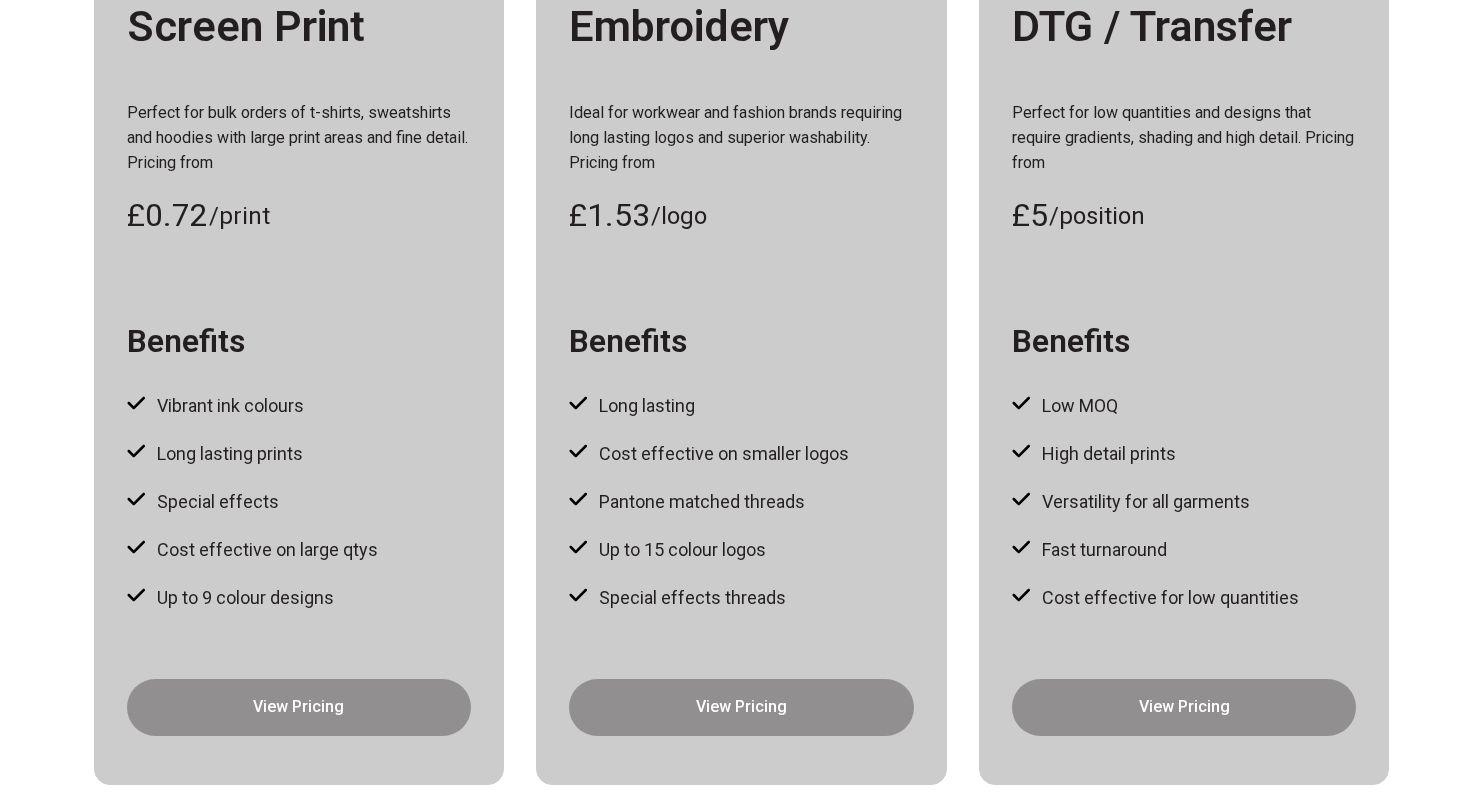 scroll, scrollTop: 0, scrollLeft: 0, axis: both 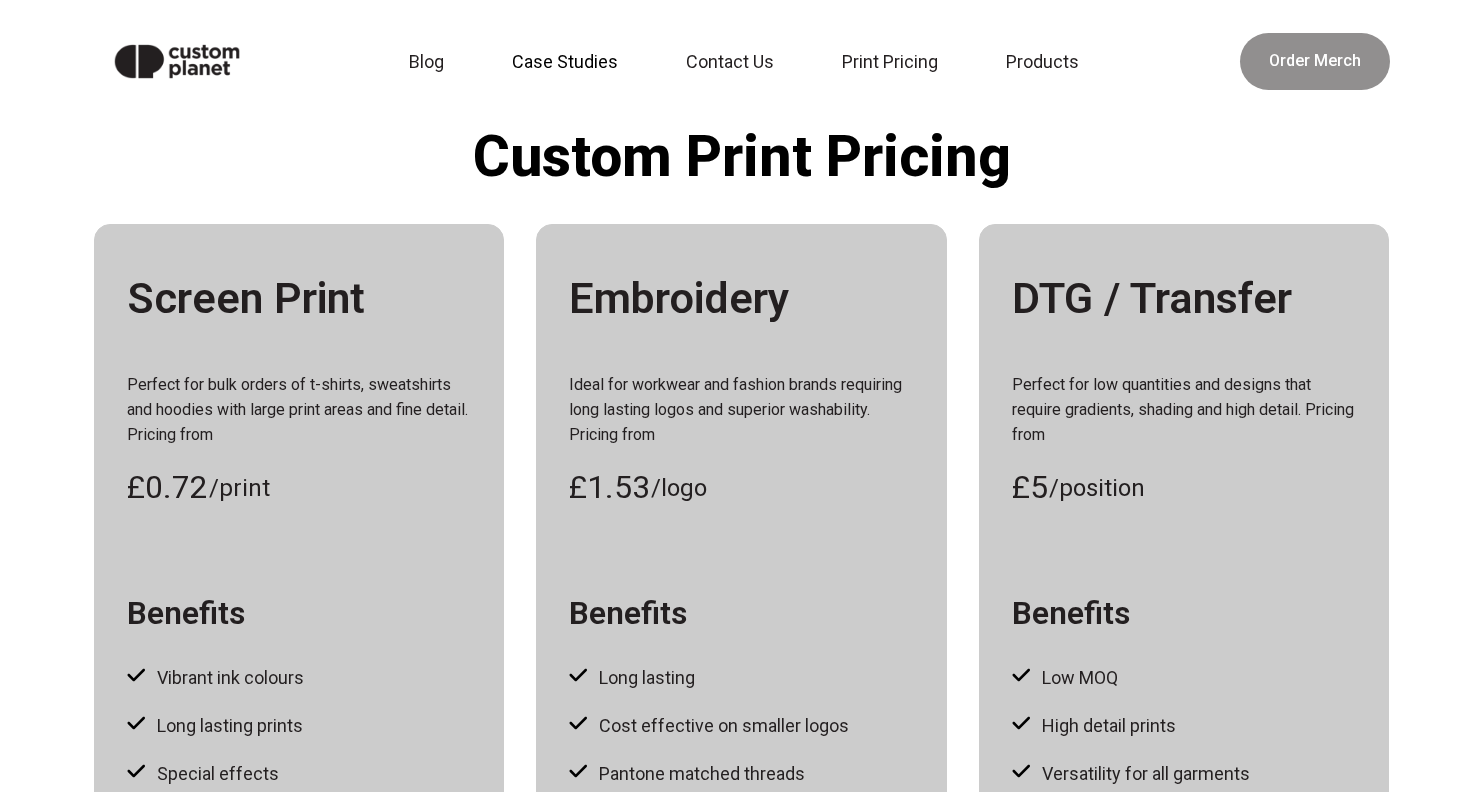 click on "Case Studies" at bounding box center [571, 62] 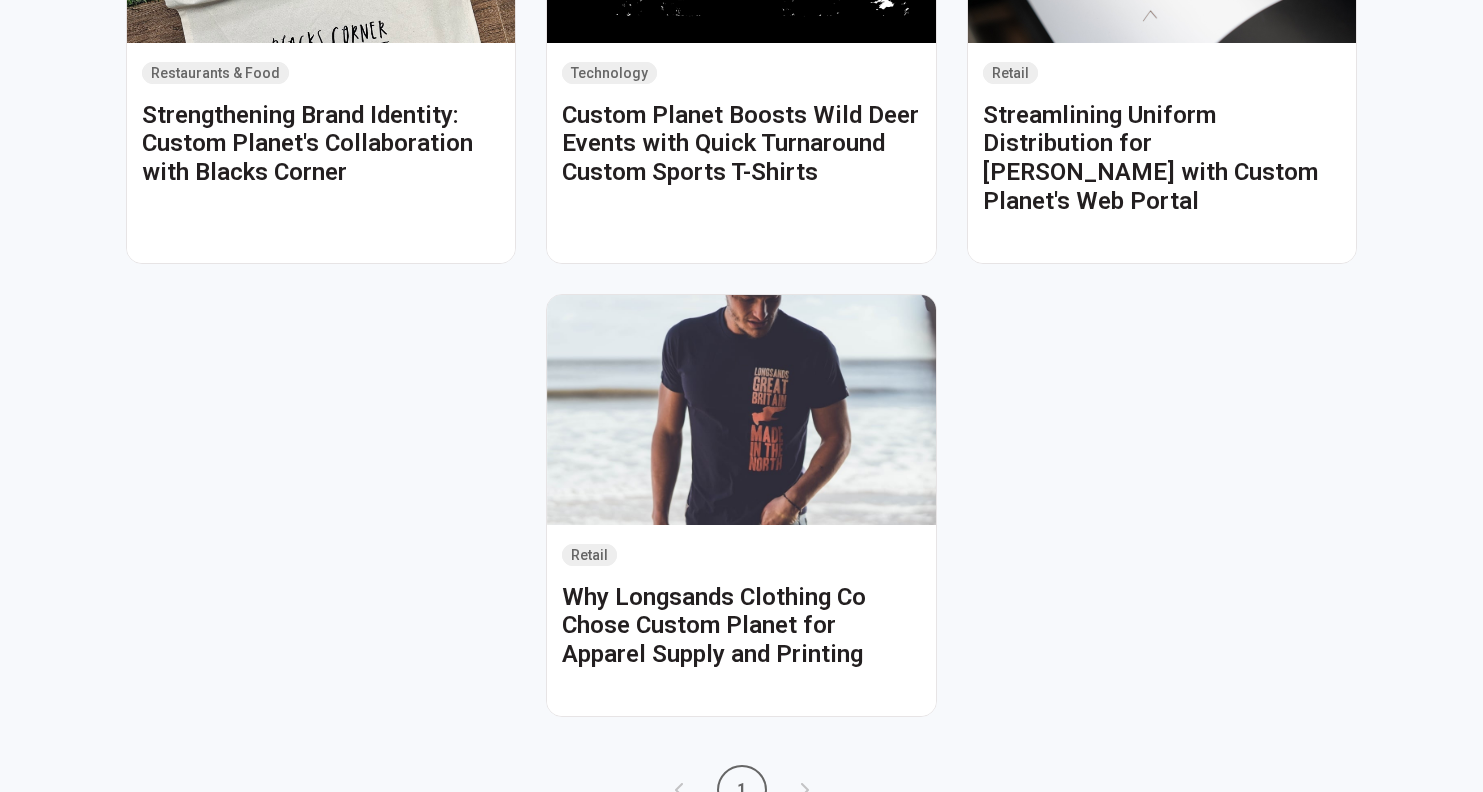 scroll, scrollTop: 486, scrollLeft: 0, axis: vertical 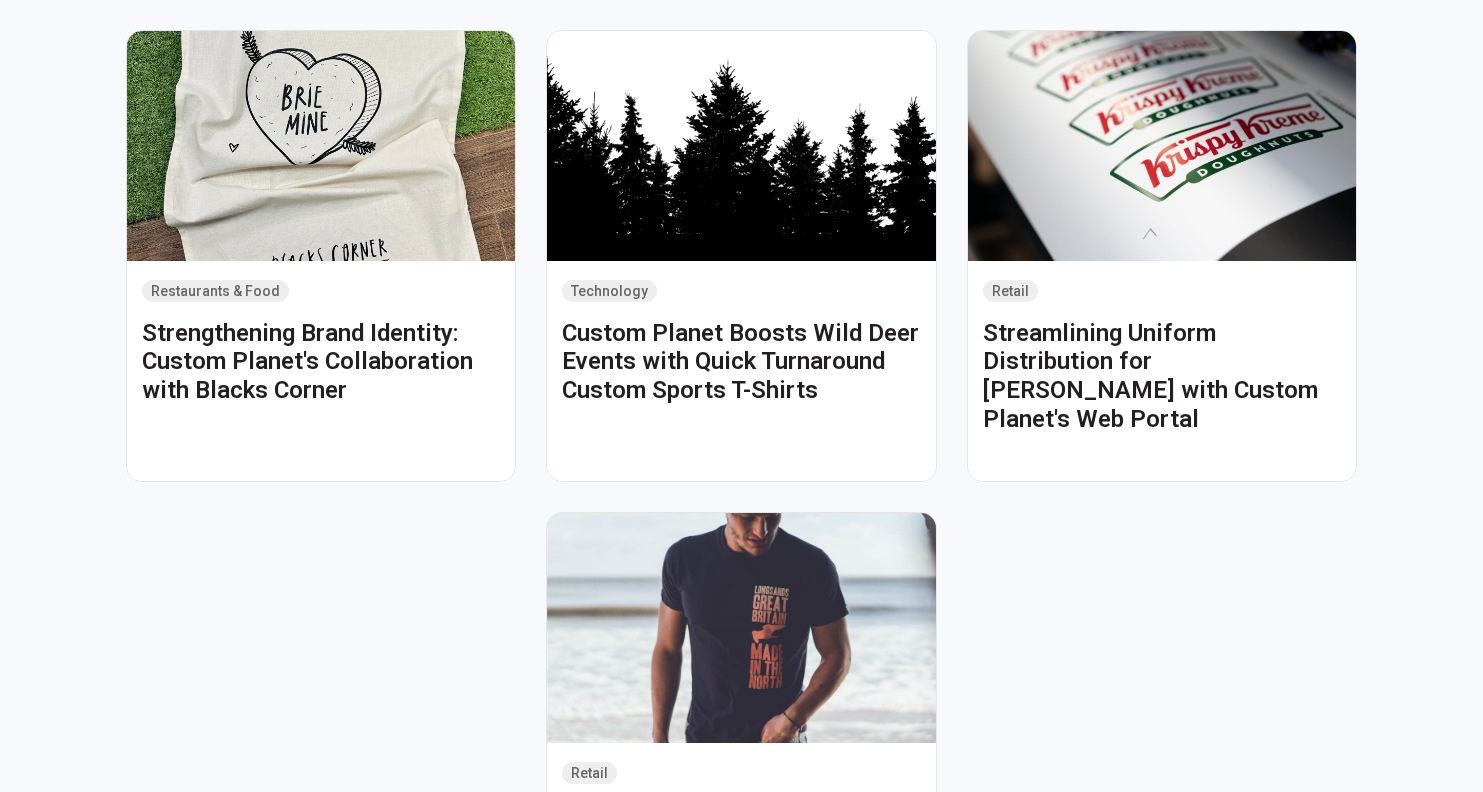 click on "Streamlining Uniform Distribution for Krispy Kreme with Custom Planet's Web Portal" at bounding box center (1162, 376) 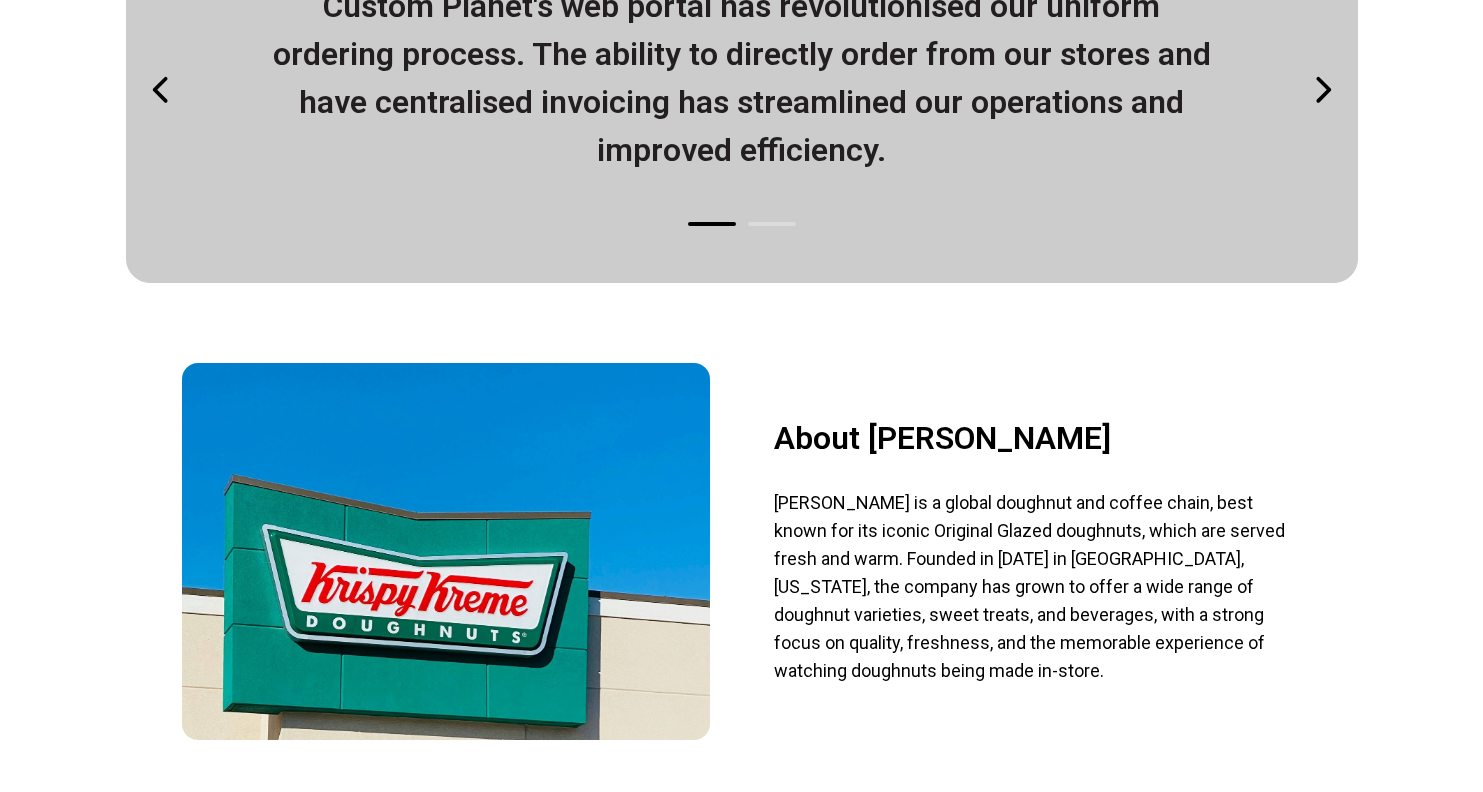 scroll, scrollTop: 1530, scrollLeft: 0, axis: vertical 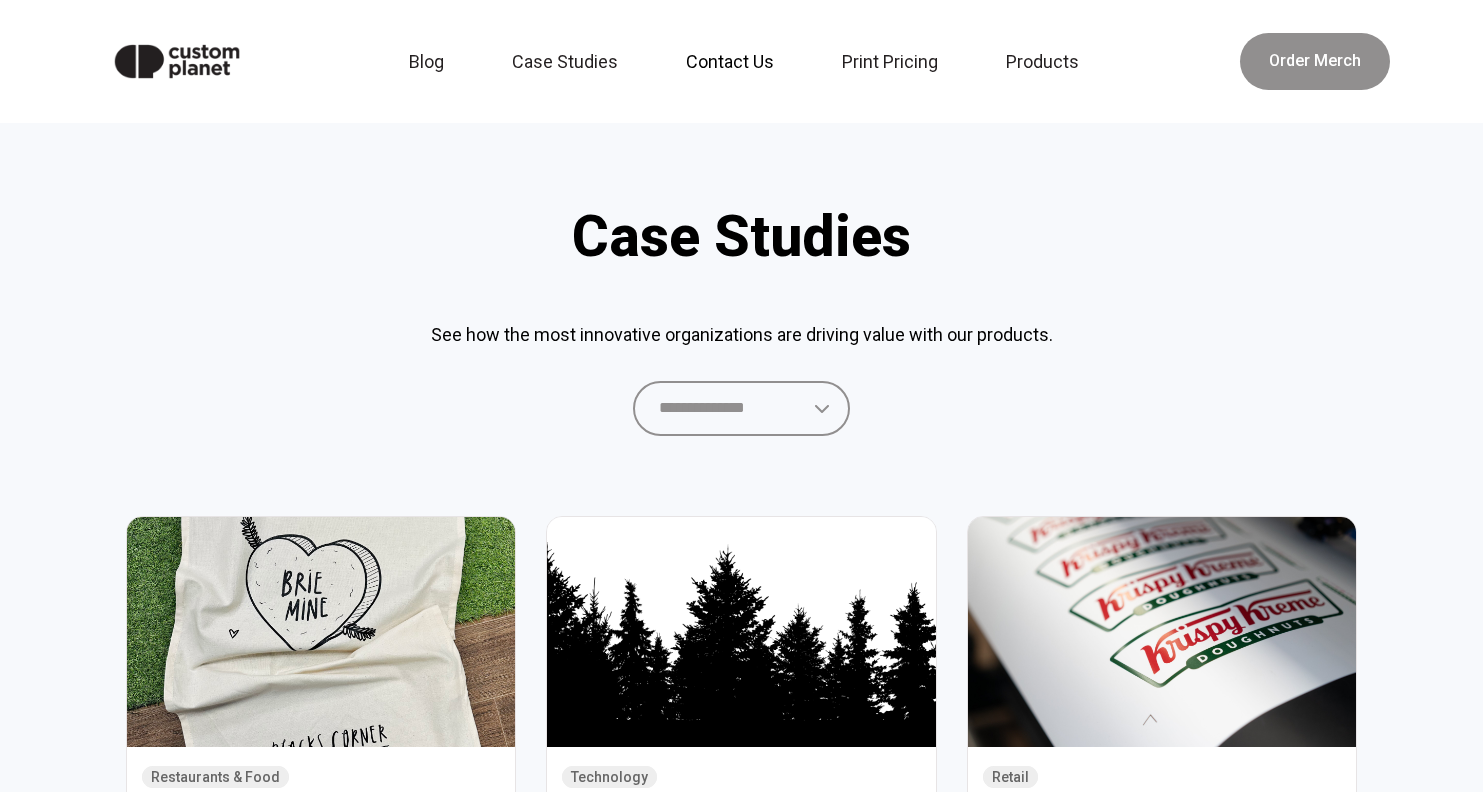 click on "Contact Us" at bounding box center (736, 62) 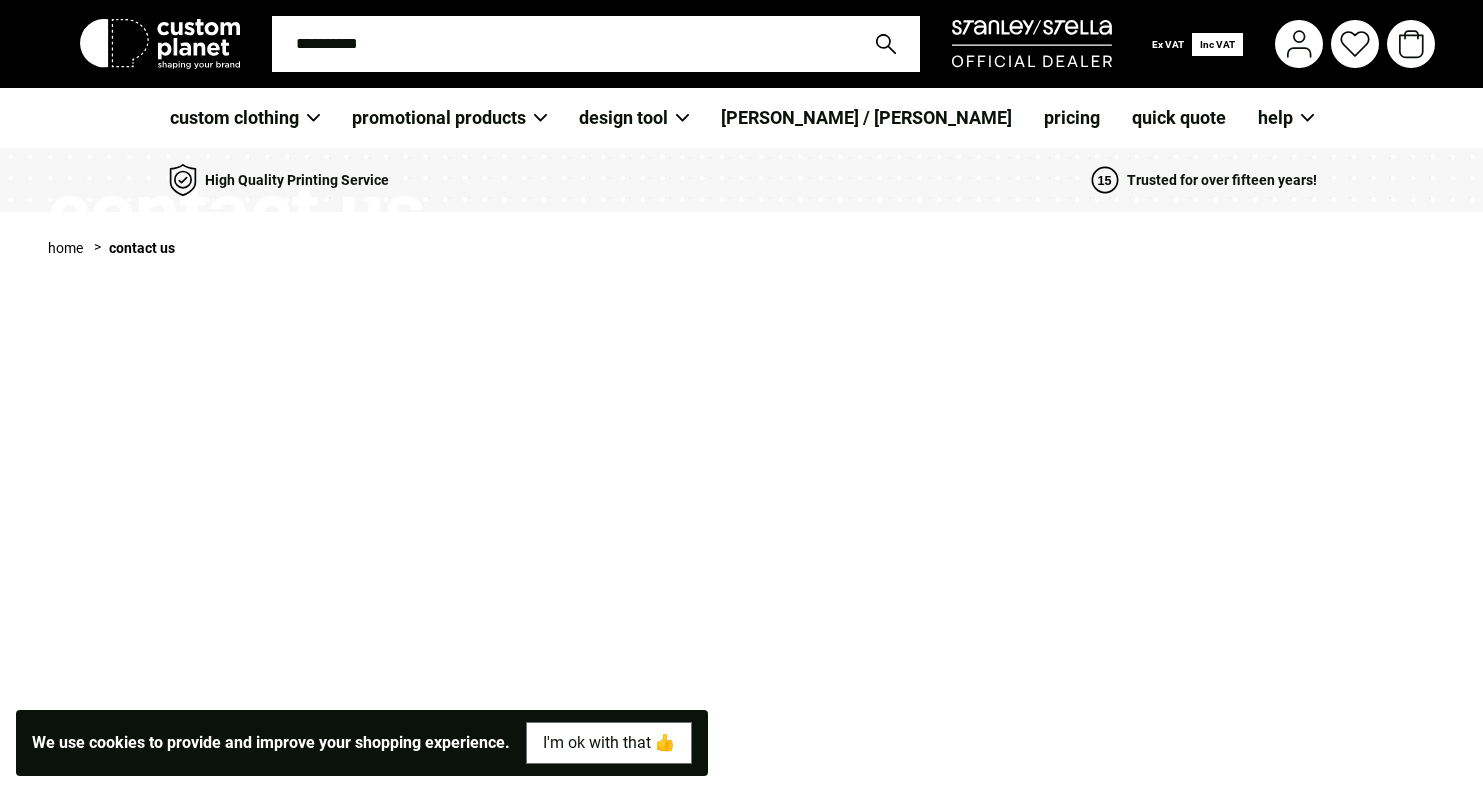 scroll, scrollTop: 0, scrollLeft: 0, axis: both 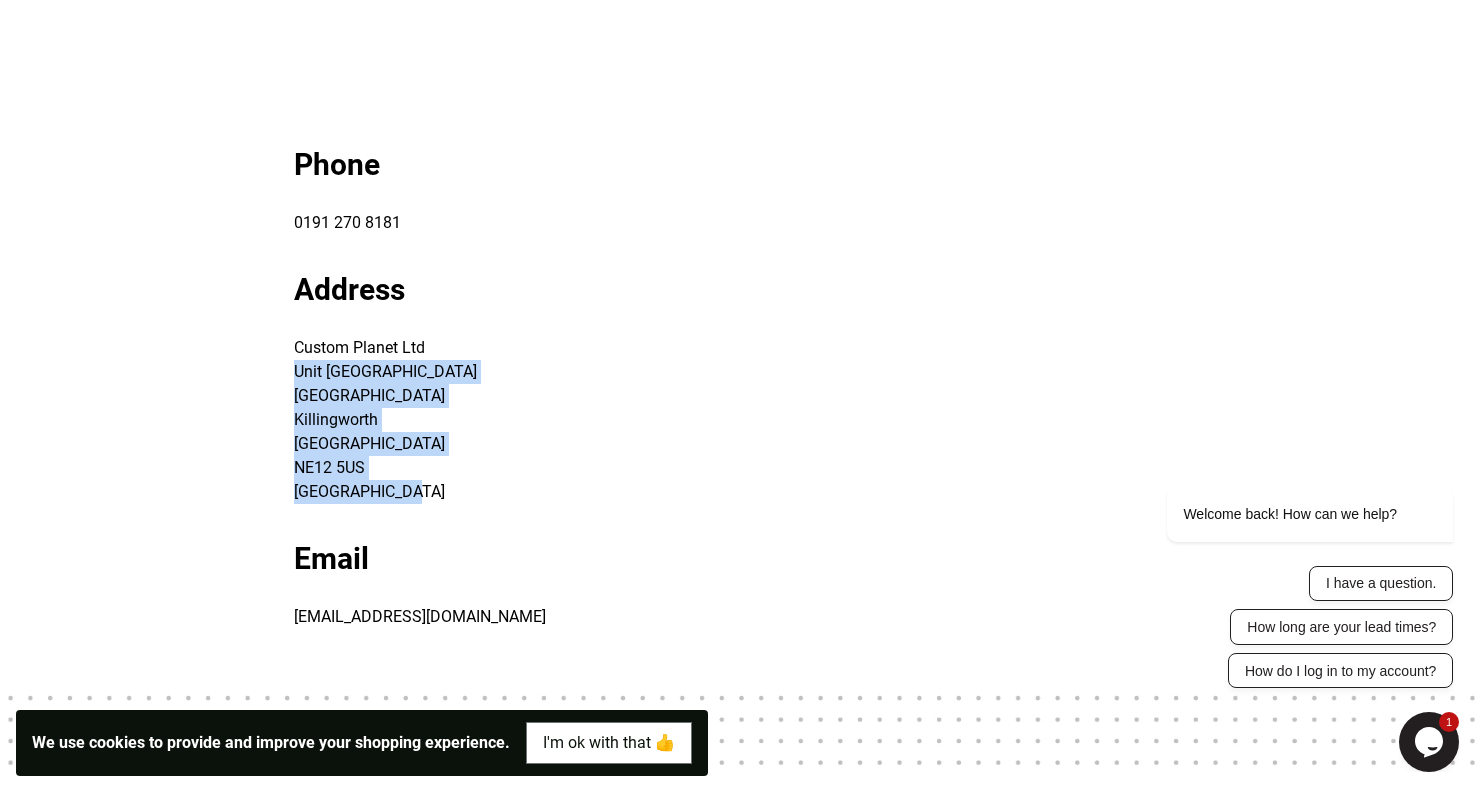 drag, startPoint x: 413, startPoint y: 493, endPoint x: 290, endPoint y: 368, distance: 175.36818 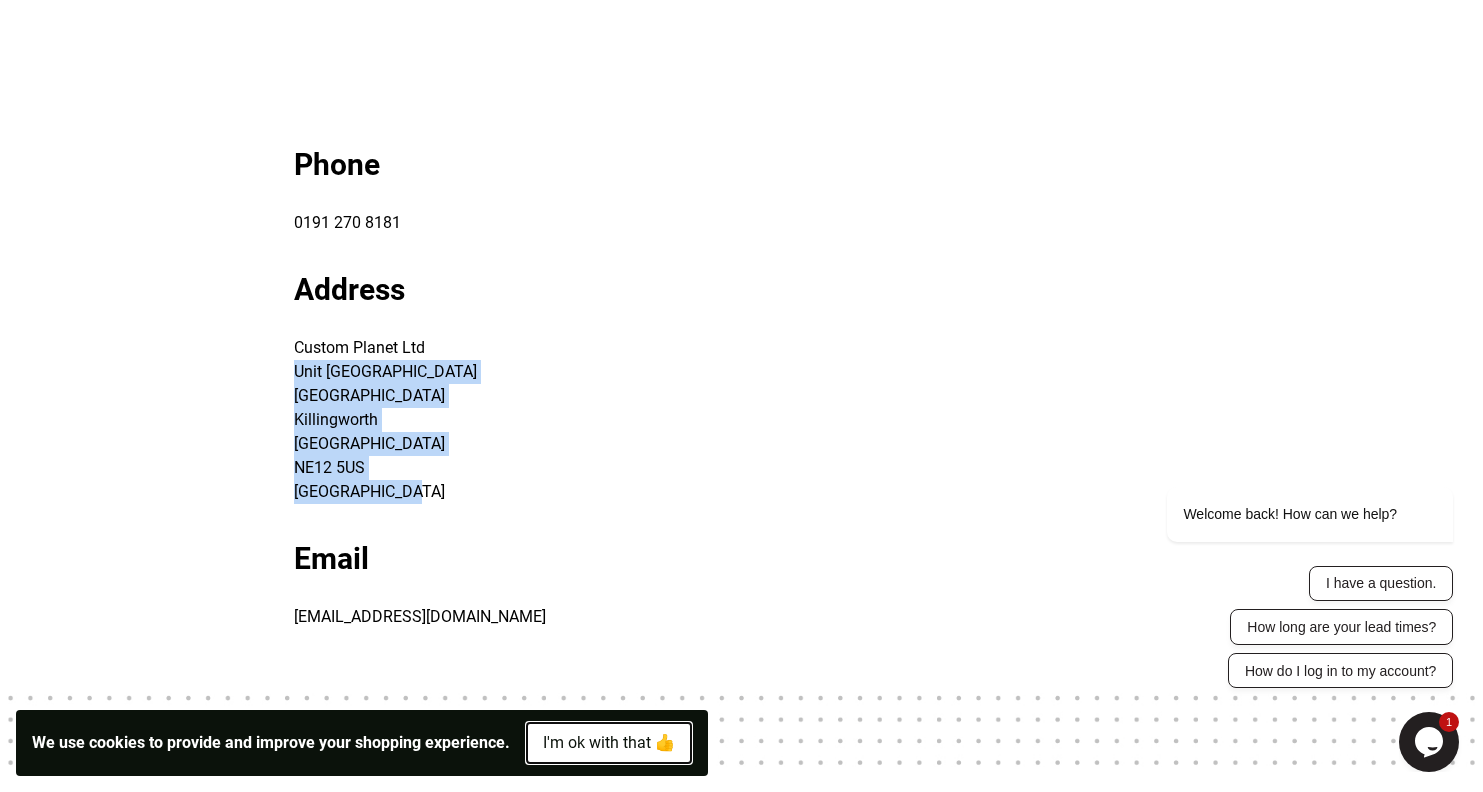 click on "I'm ok with that 👍" at bounding box center [609, 743] 